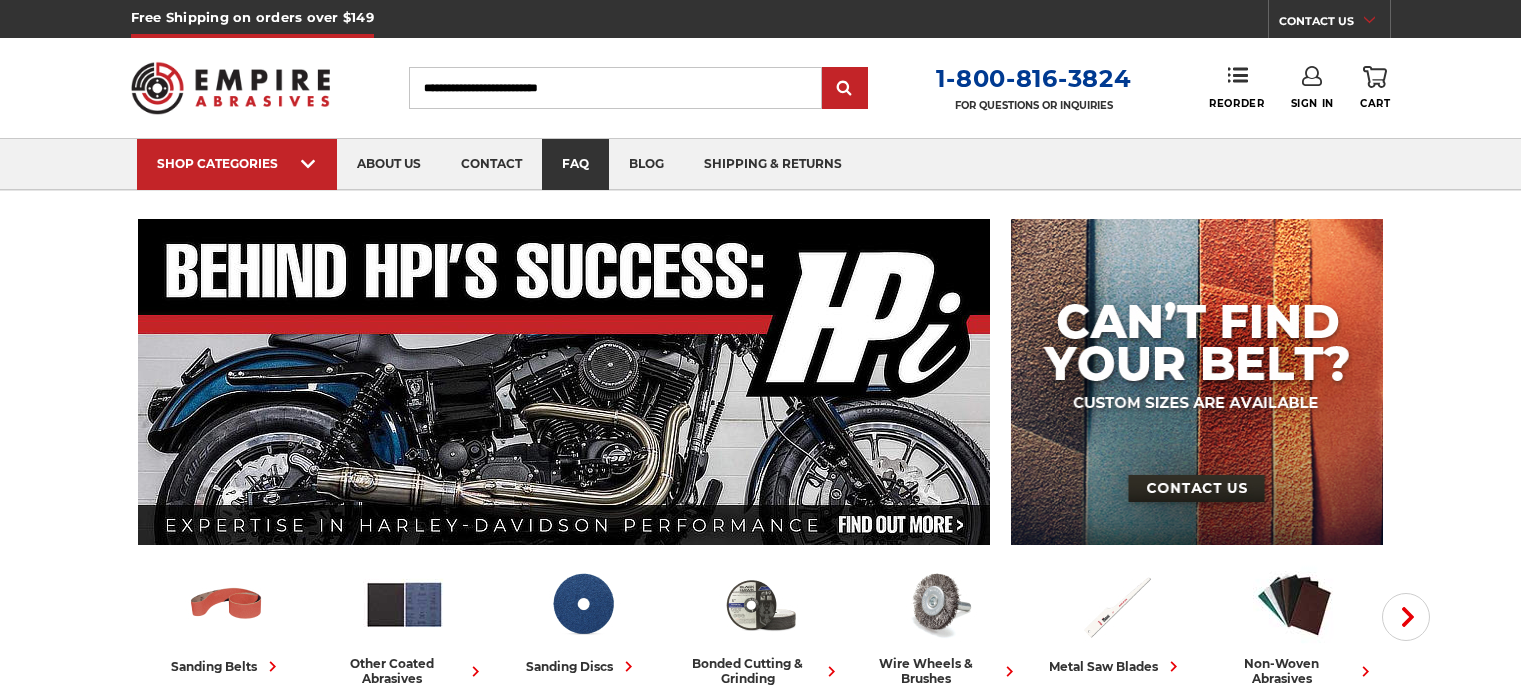 scroll, scrollTop: 0, scrollLeft: 0, axis: both 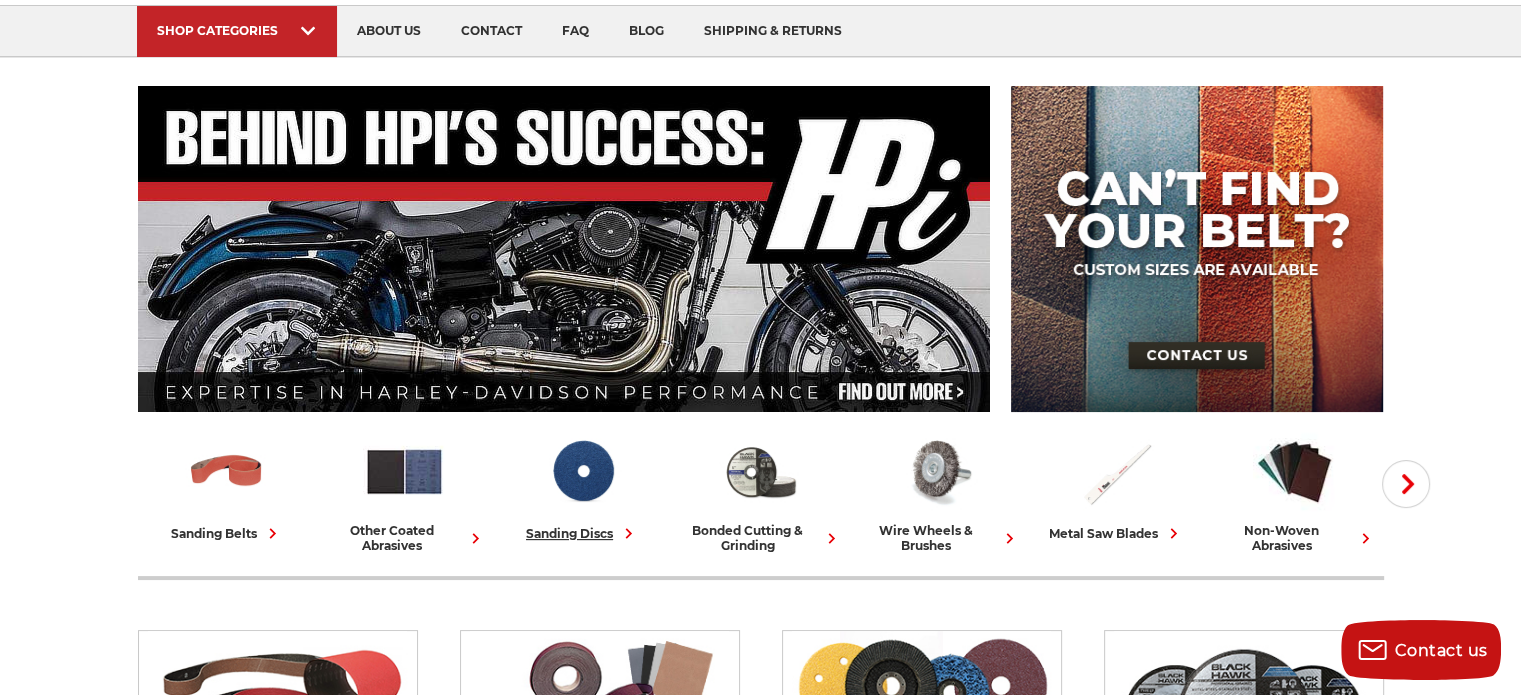 click on "sanding discs" at bounding box center [582, 533] 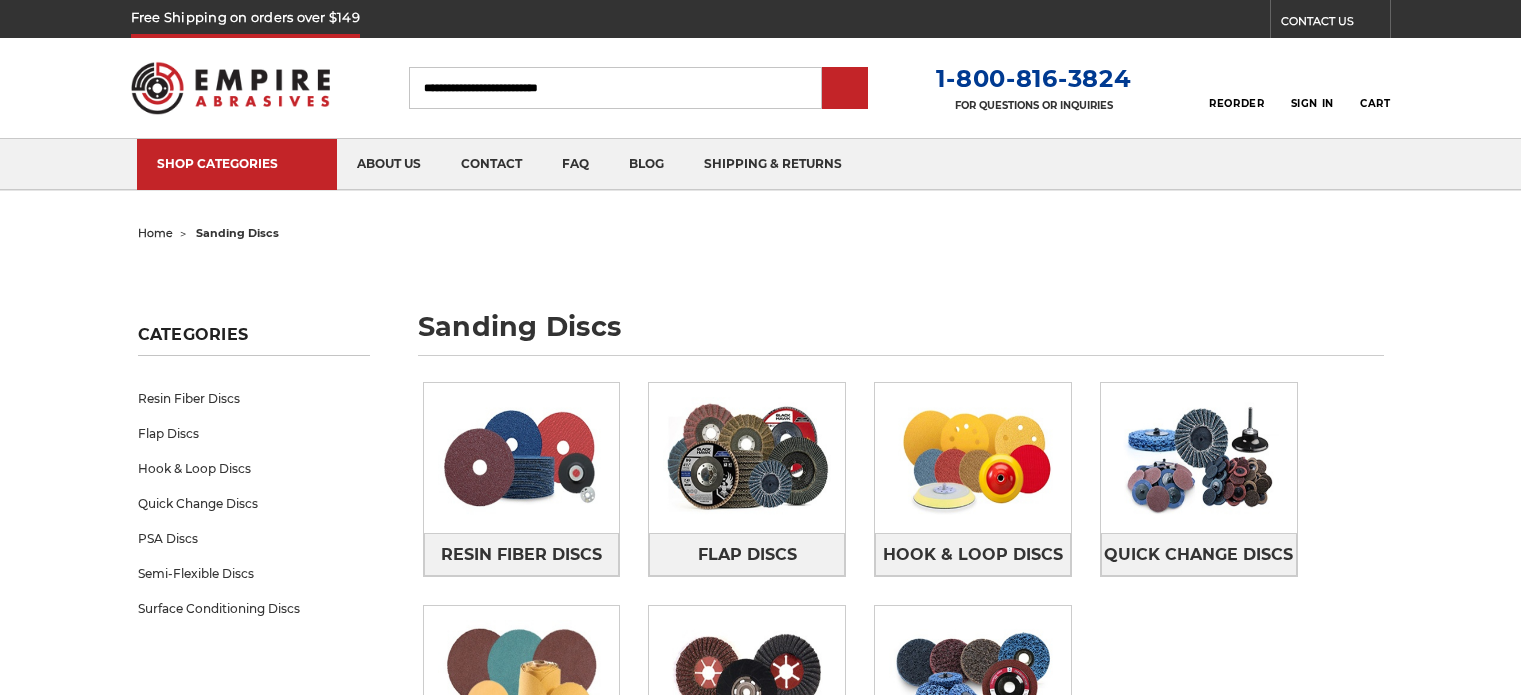 scroll, scrollTop: 0, scrollLeft: 0, axis: both 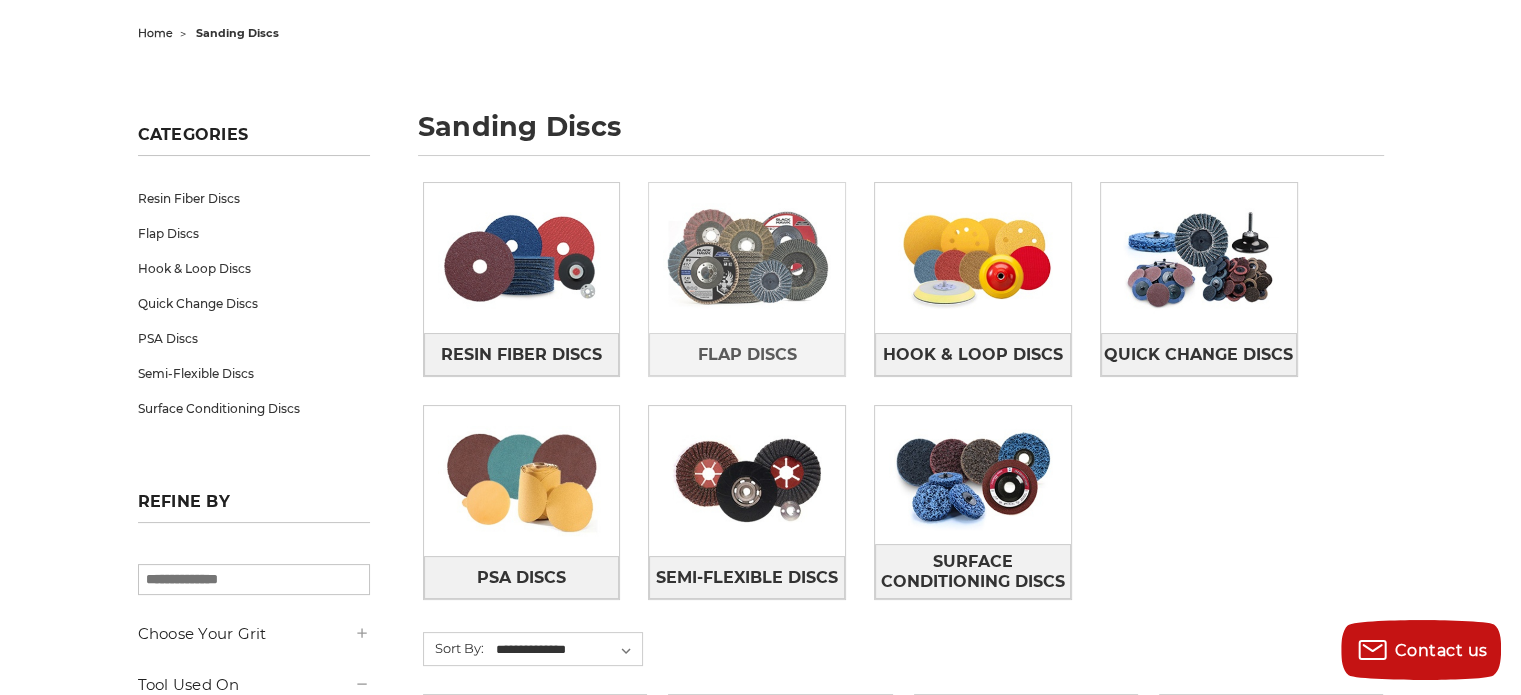 click at bounding box center (747, 258) 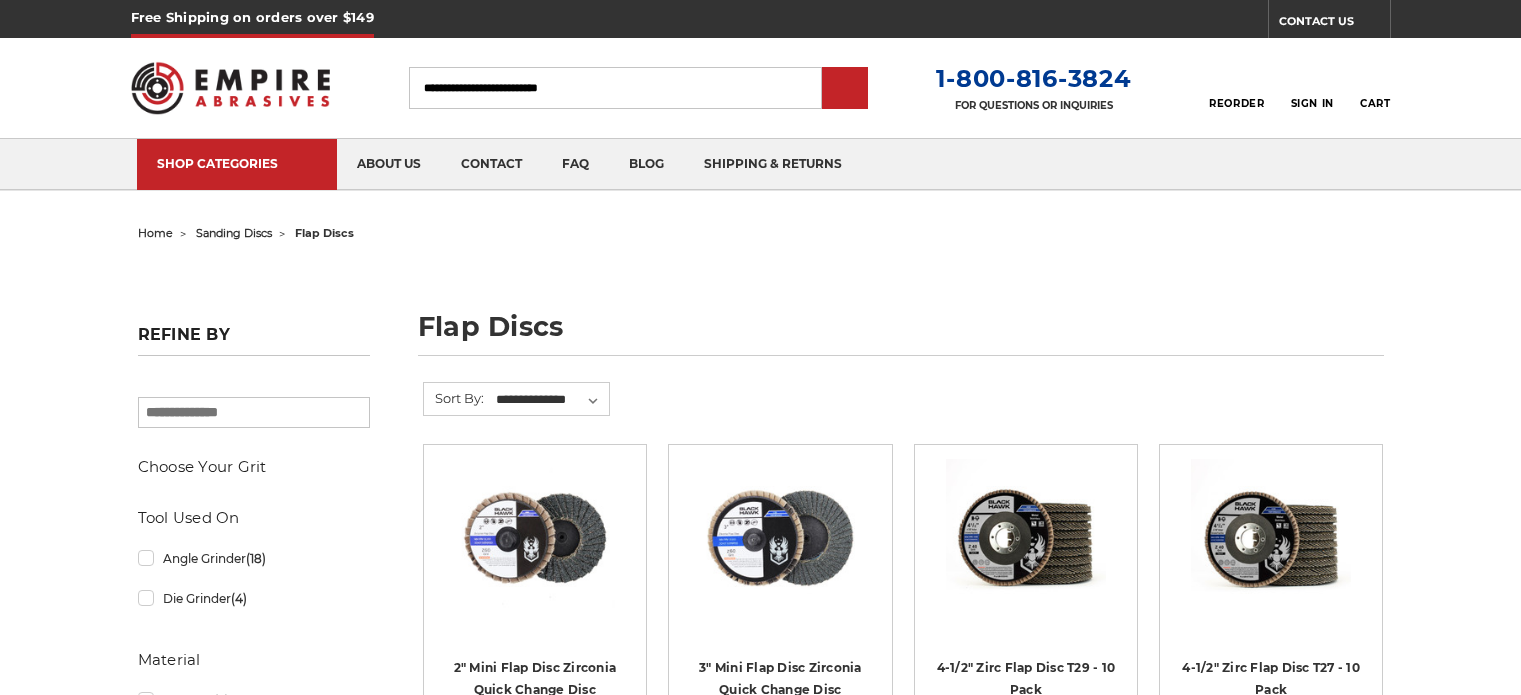 scroll, scrollTop: 0, scrollLeft: 0, axis: both 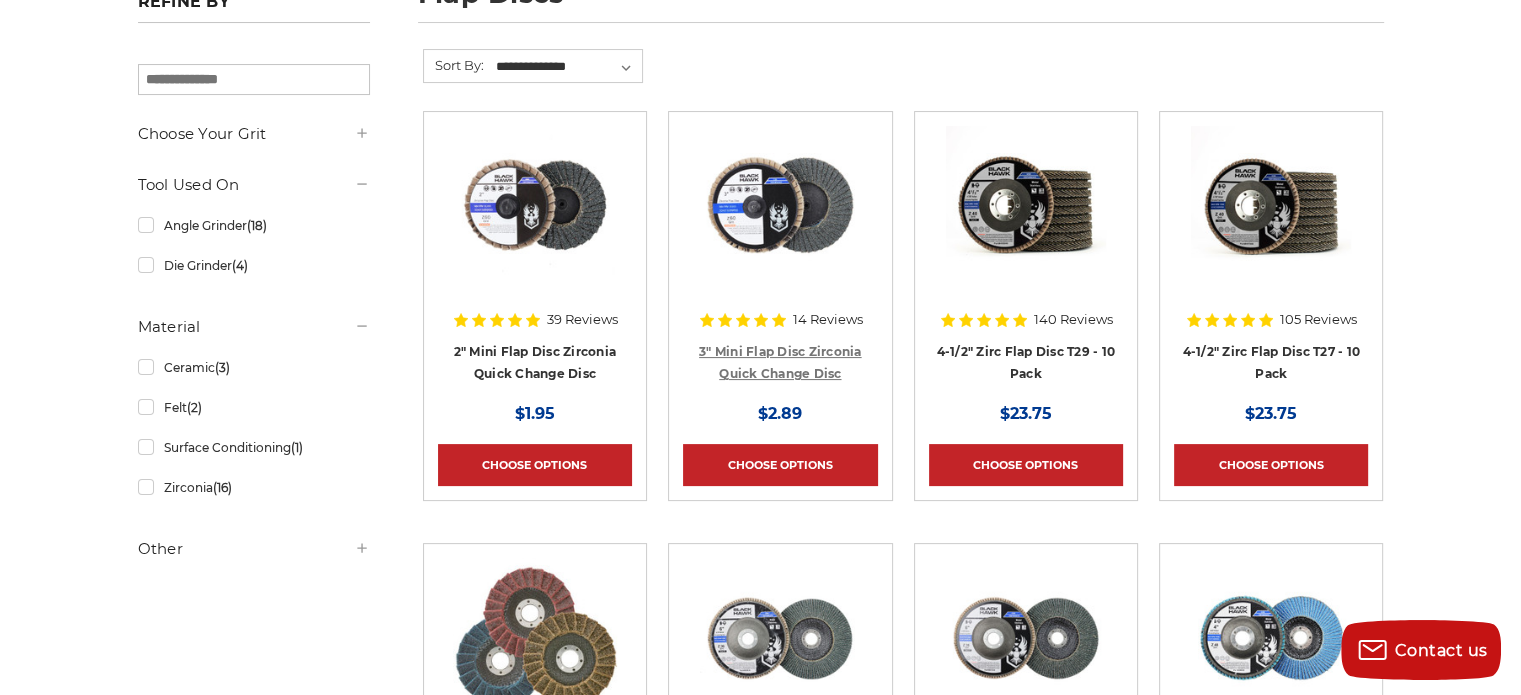 click on "3" Mini Flap Disc Zirconia Quick Change Disc" at bounding box center [780, 363] 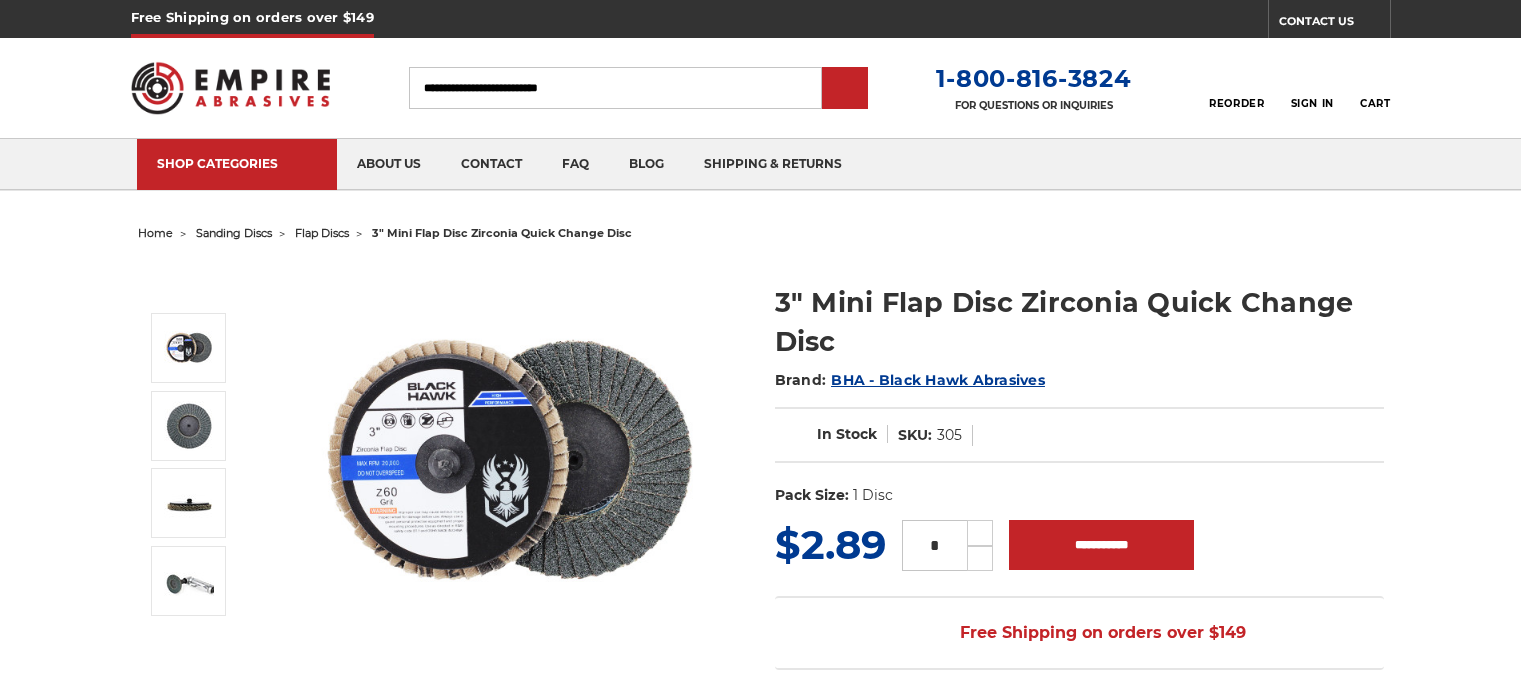 scroll, scrollTop: 0, scrollLeft: 0, axis: both 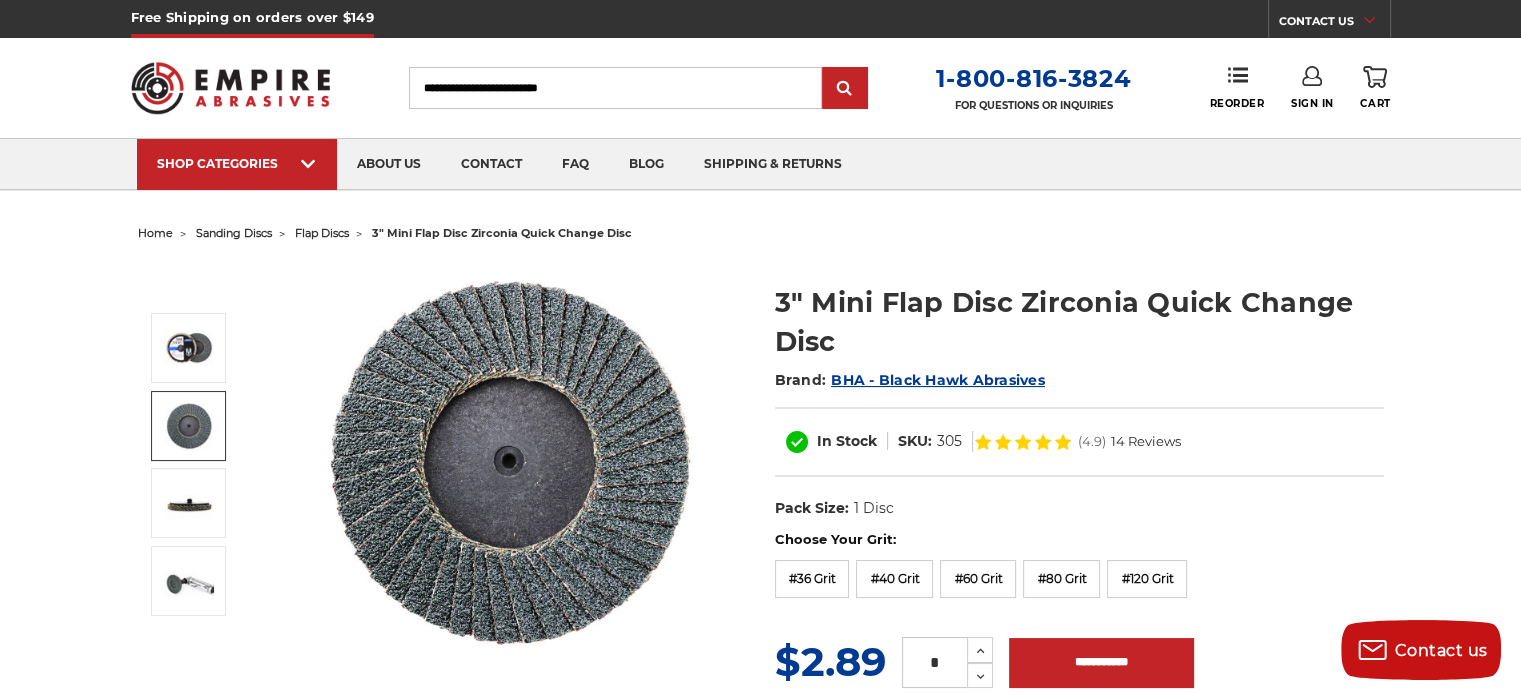 click at bounding box center [189, 426] 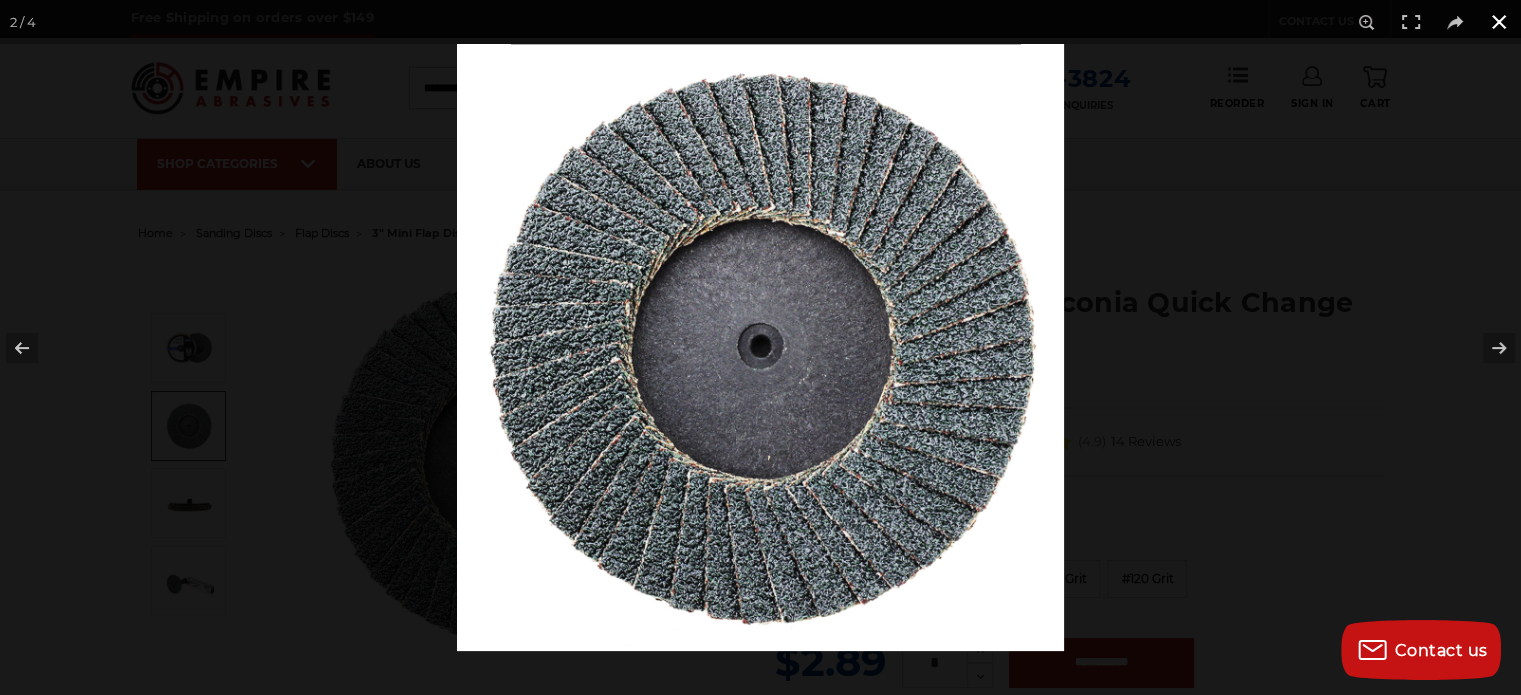 click at bounding box center (1499, 22) 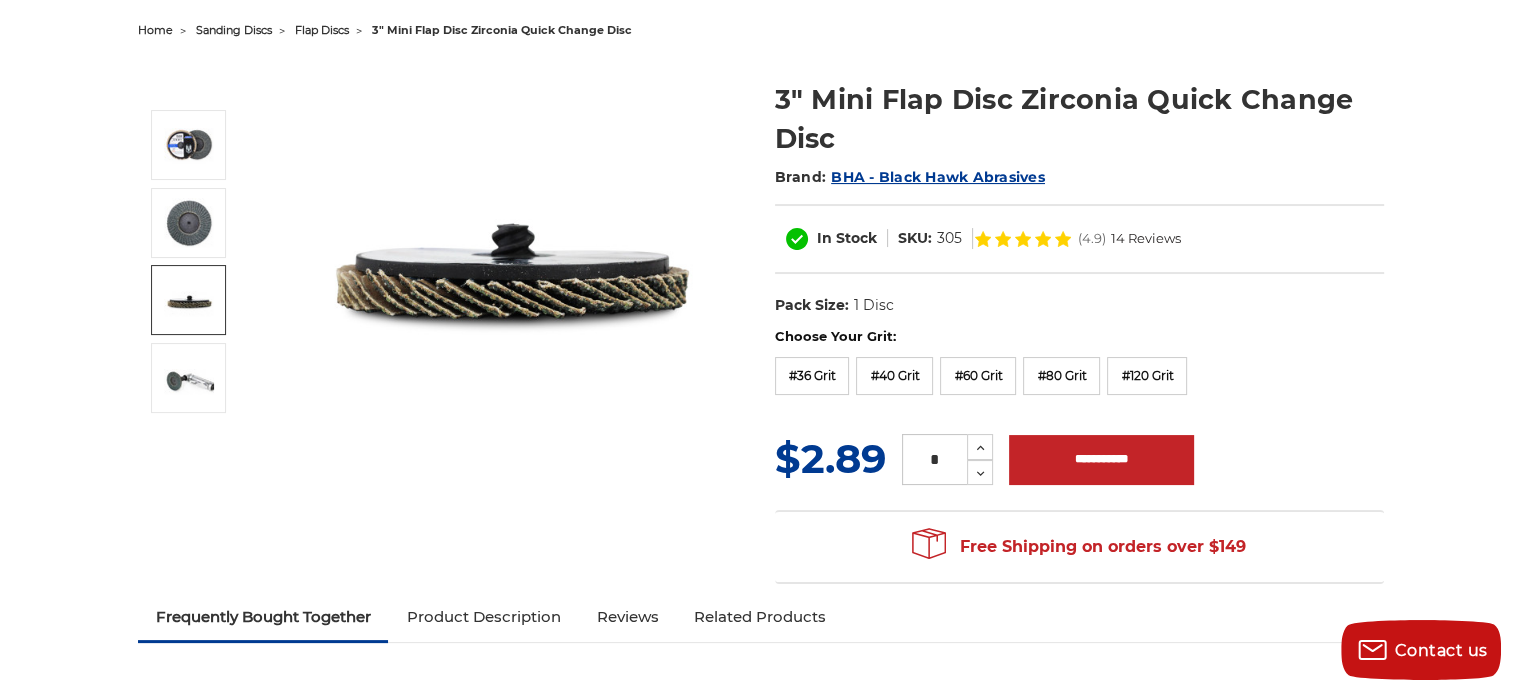 scroll, scrollTop: 0, scrollLeft: 0, axis: both 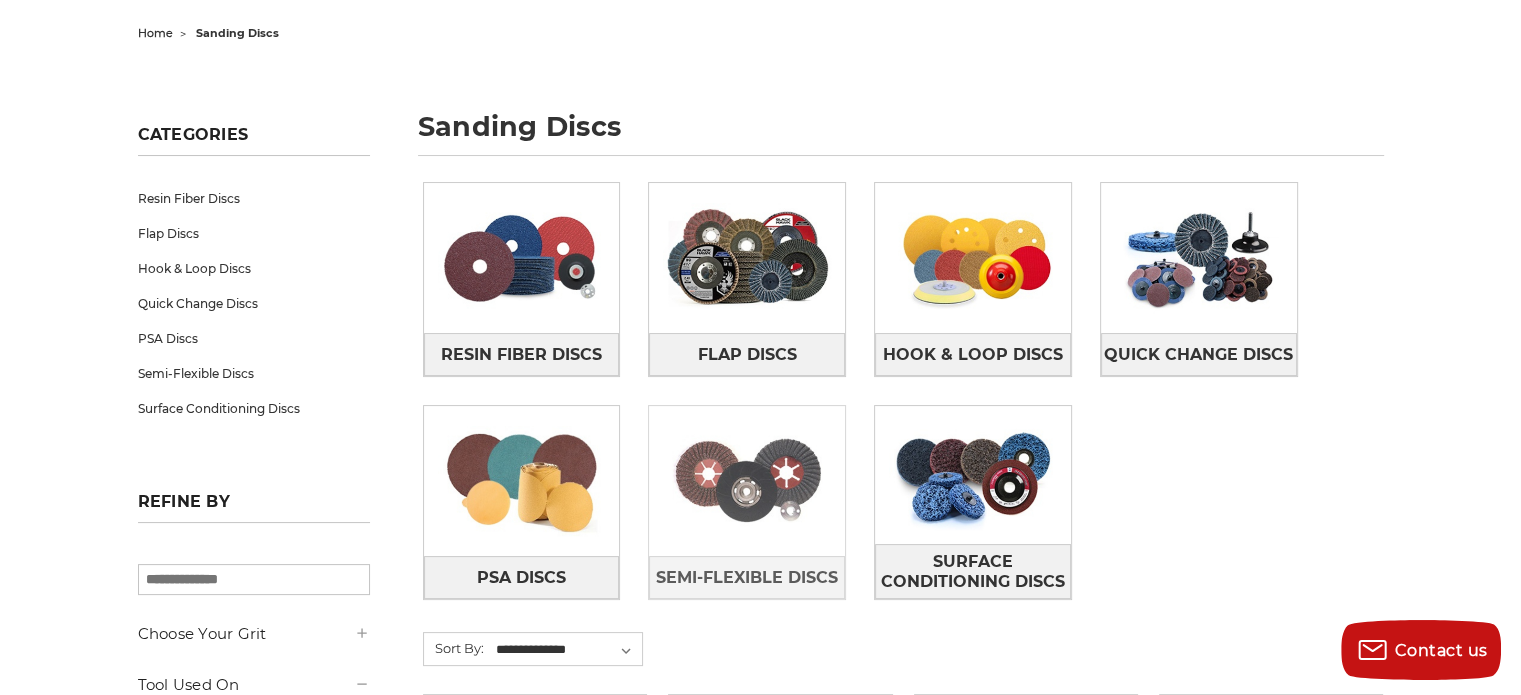 click at bounding box center [747, 481] 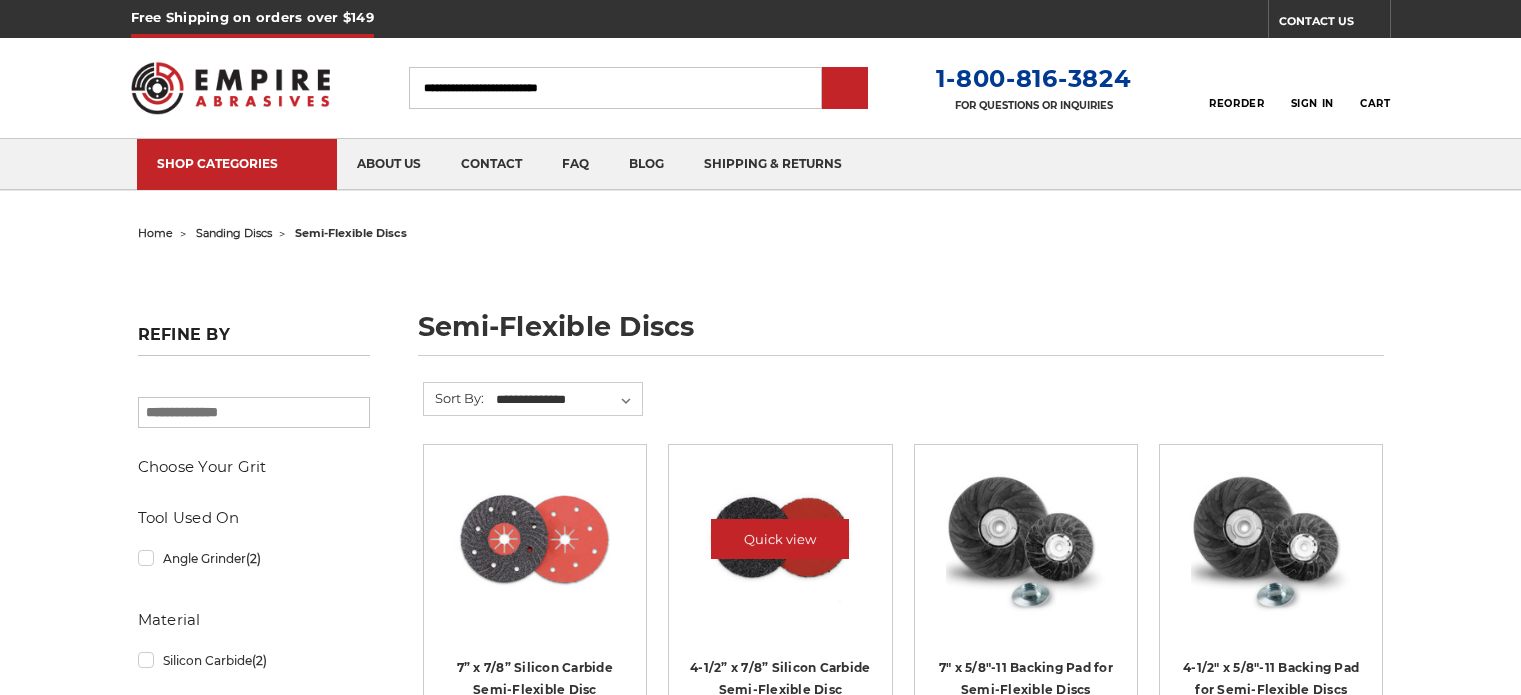 scroll, scrollTop: 0, scrollLeft: 0, axis: both 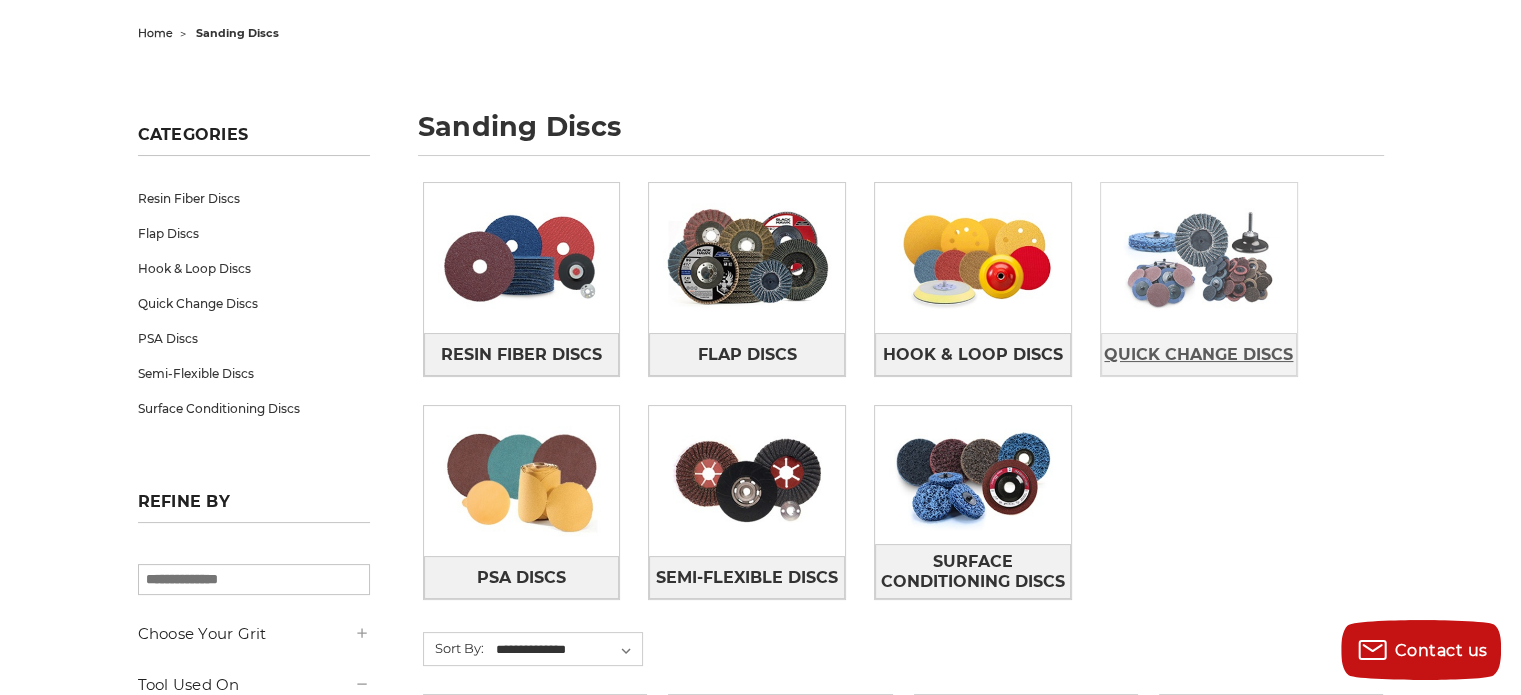 click on "Quick Change Discs" at bounding box center (1199, 354) 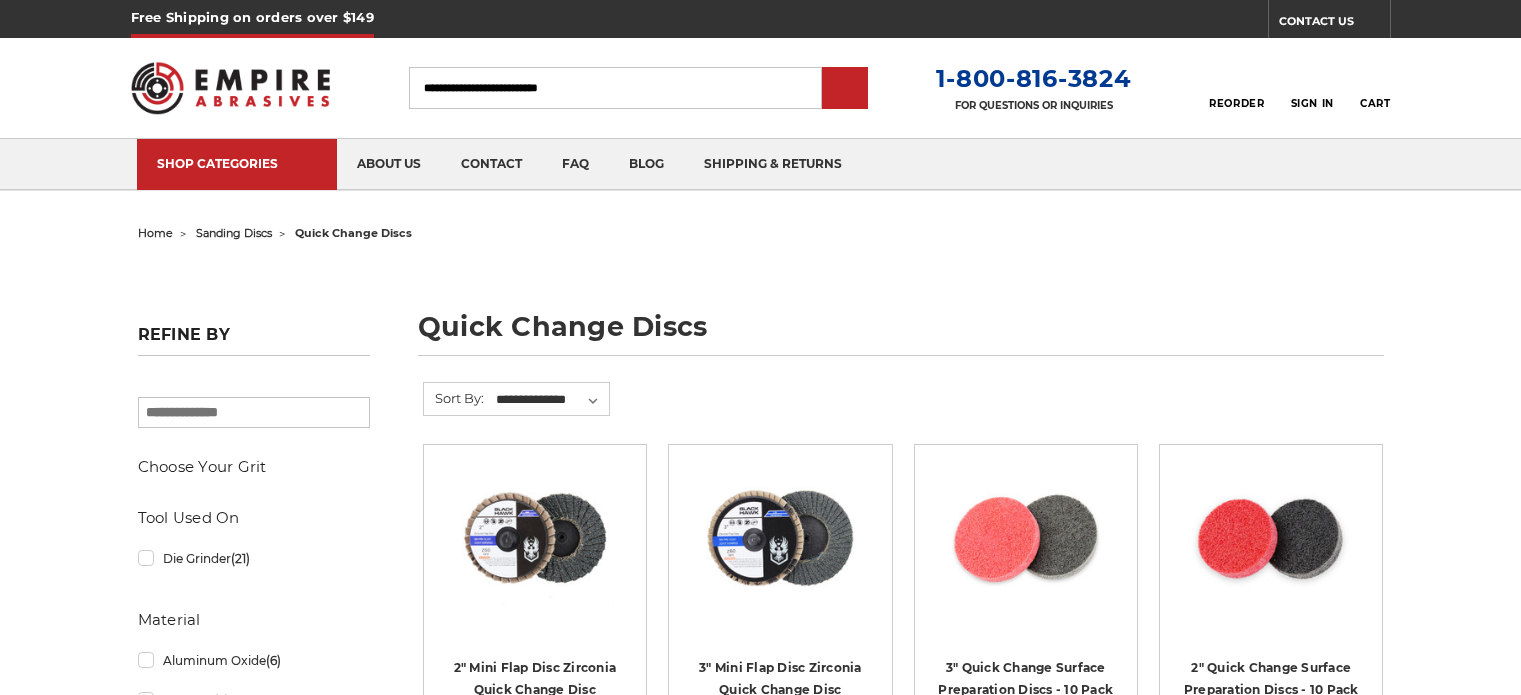scroll, scrollTop: 0, scrollLeft: 0, axis: both 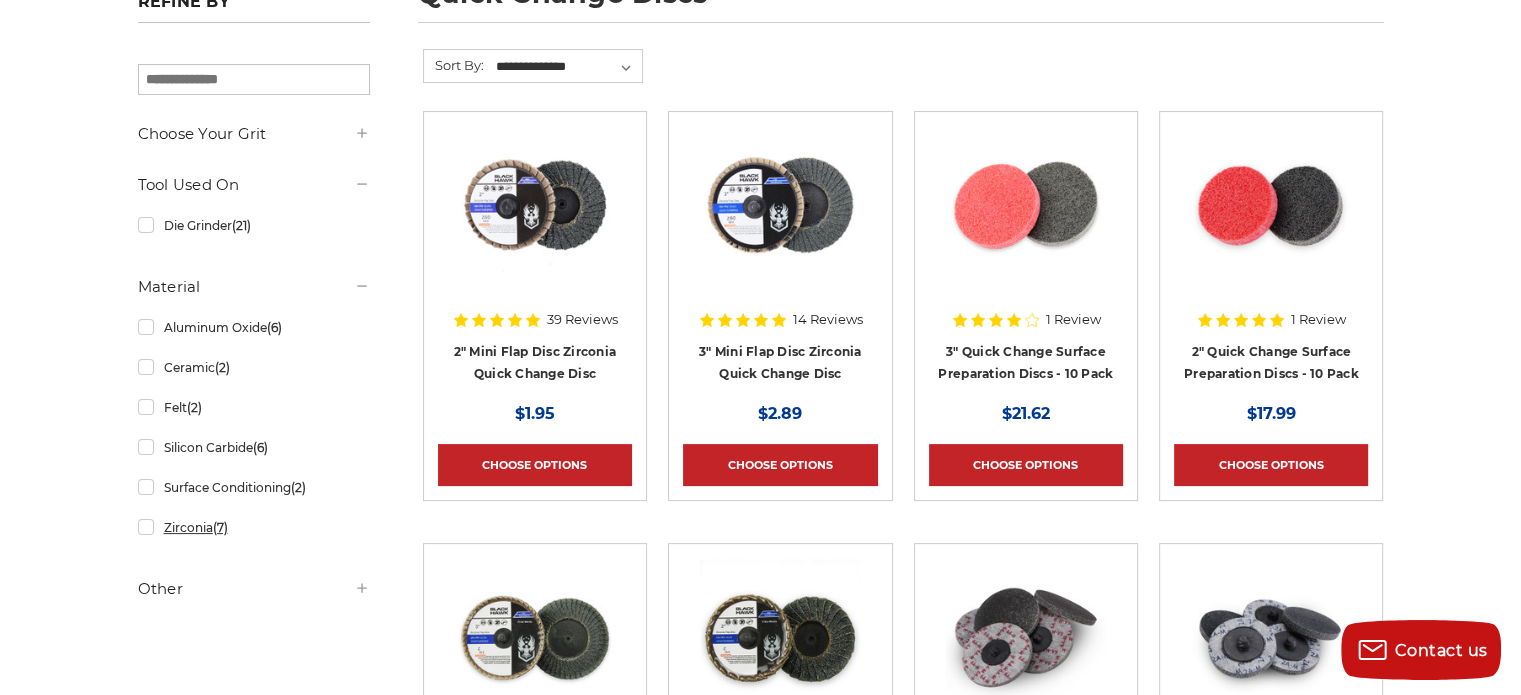 click on "Zirconia
(7)" at bounding box center (254, 527) 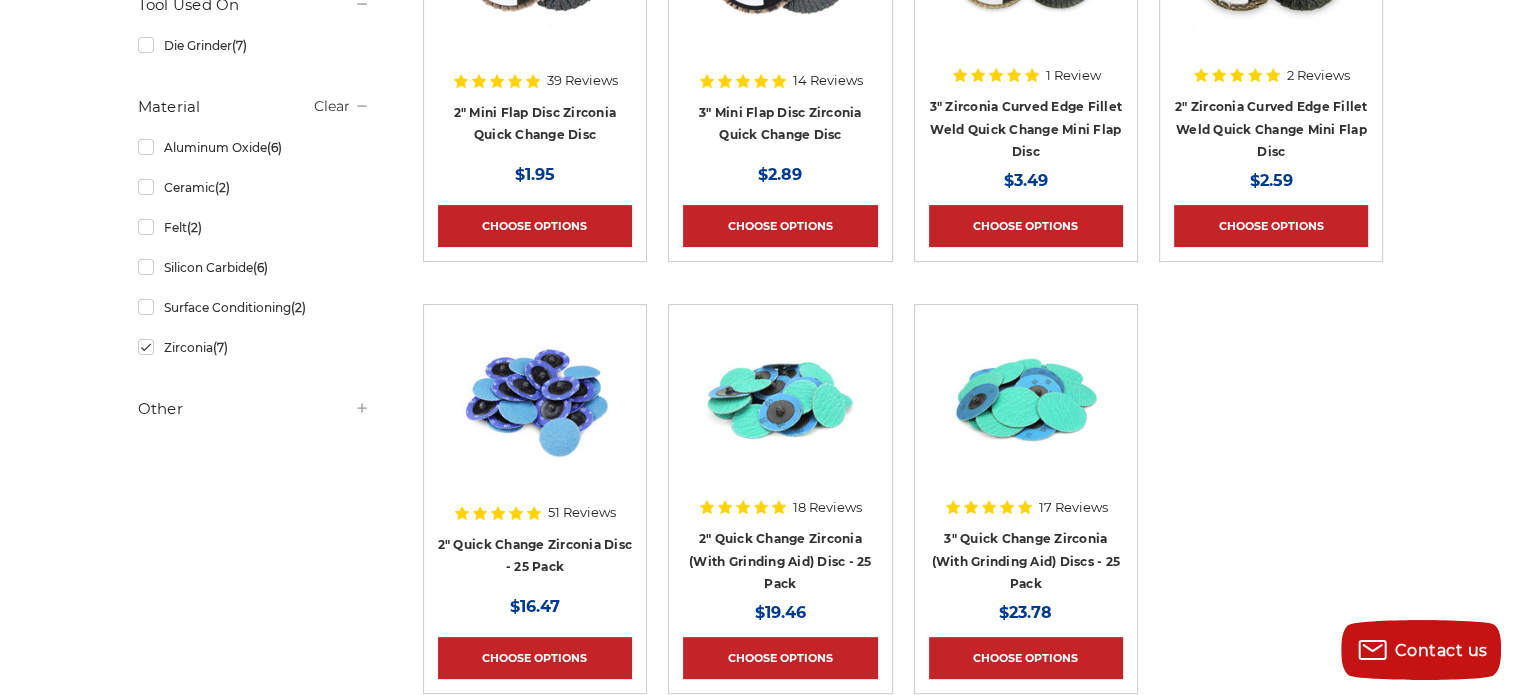 scroll, scrollTop: 600, scrollLeft: 0, axis: vertical 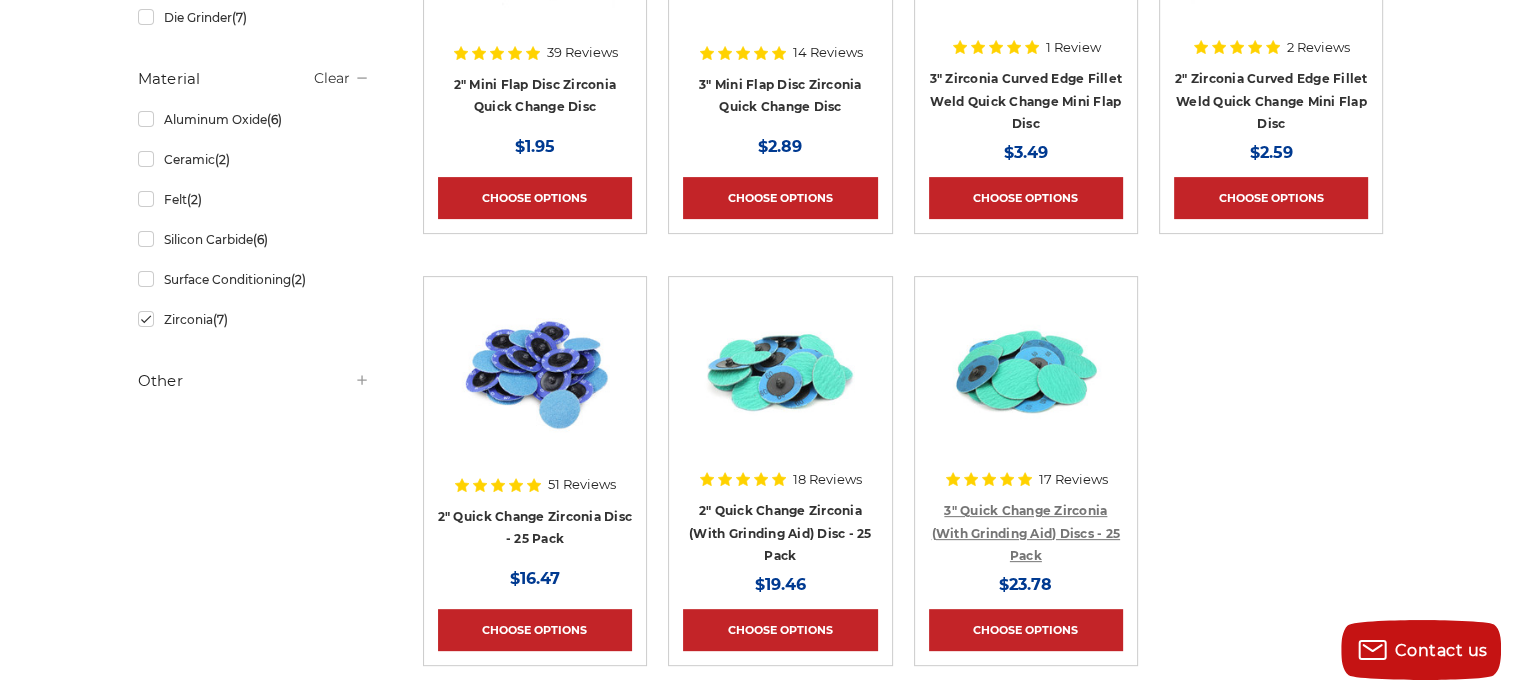 click on "3" Quick Change Zirconia (With Grinding Aid) Discs - 25 Pack" at bounding box center (1026, 533) 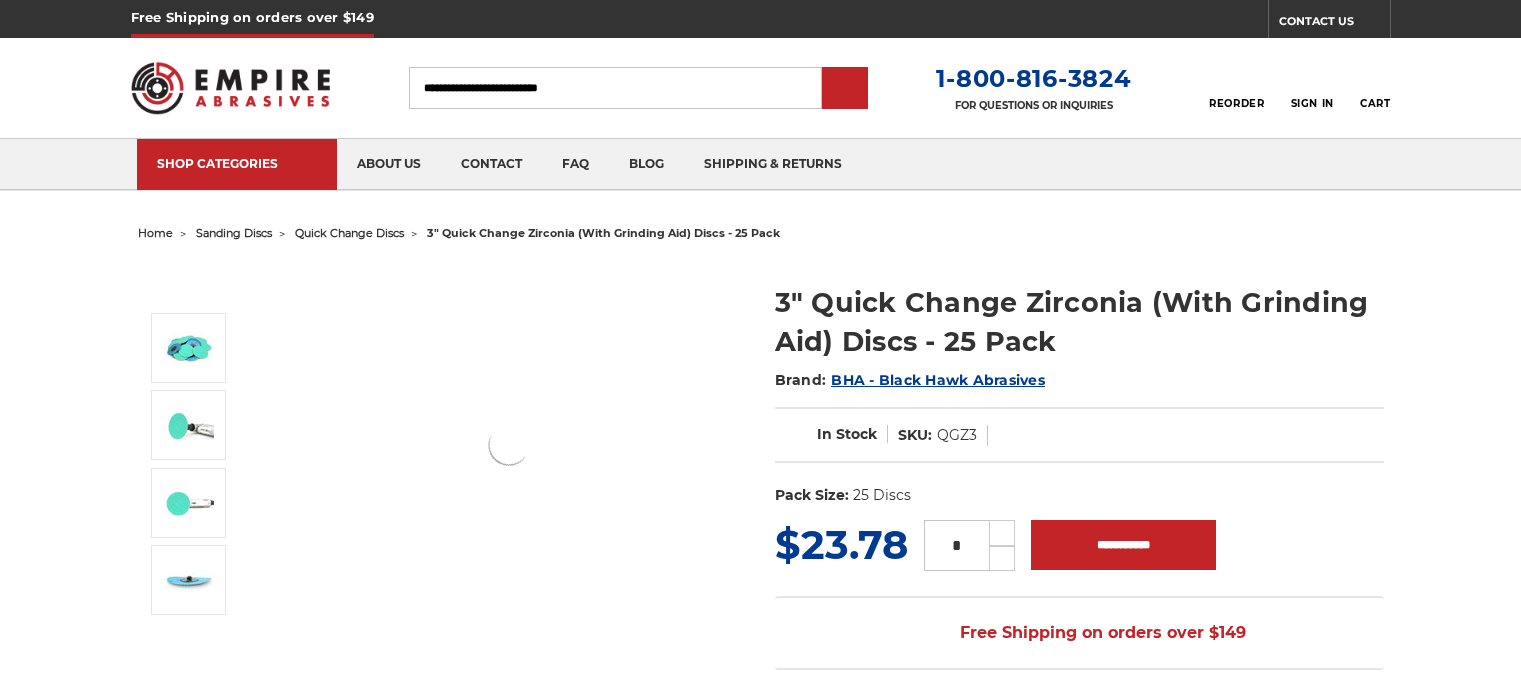 scroll, scrollTop: 0, scrollLeft: 0, axis: both 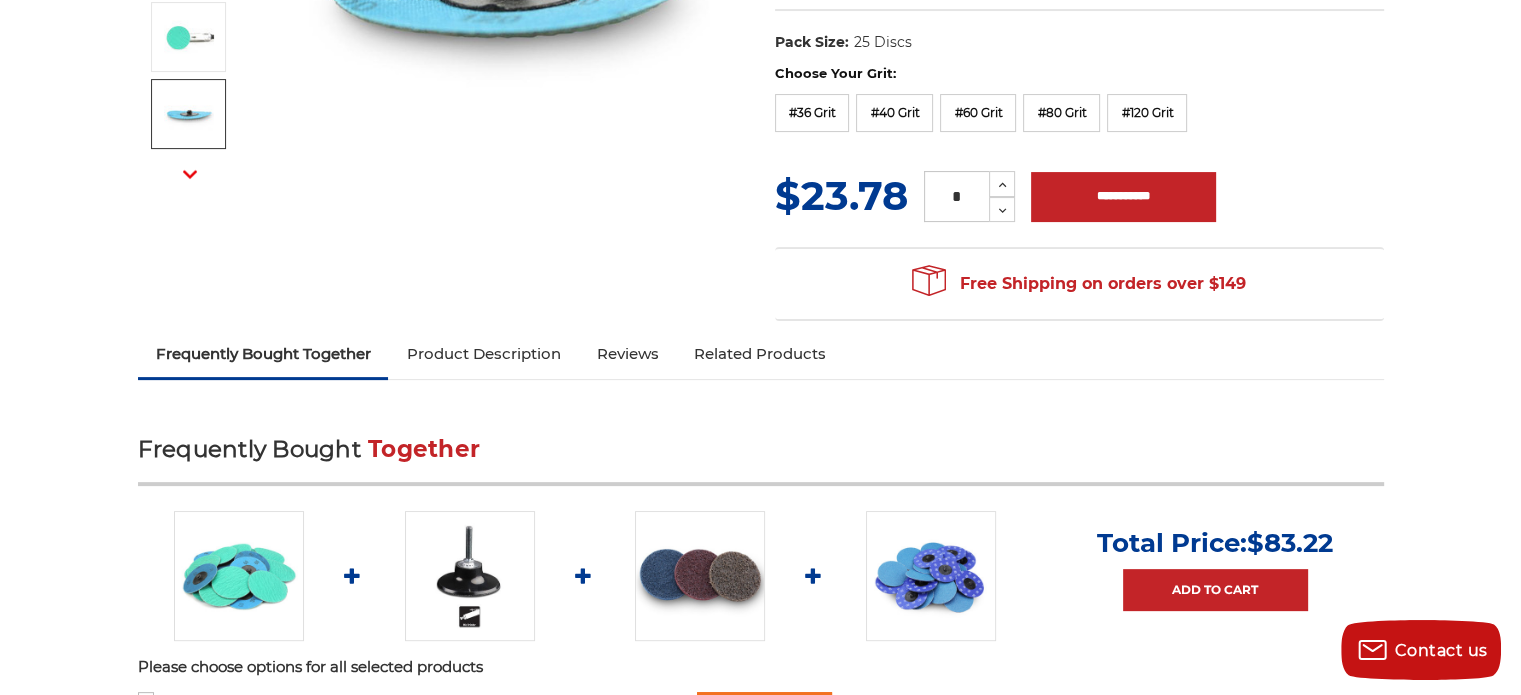 click on "Product Description" at bounding box center (483, 354) 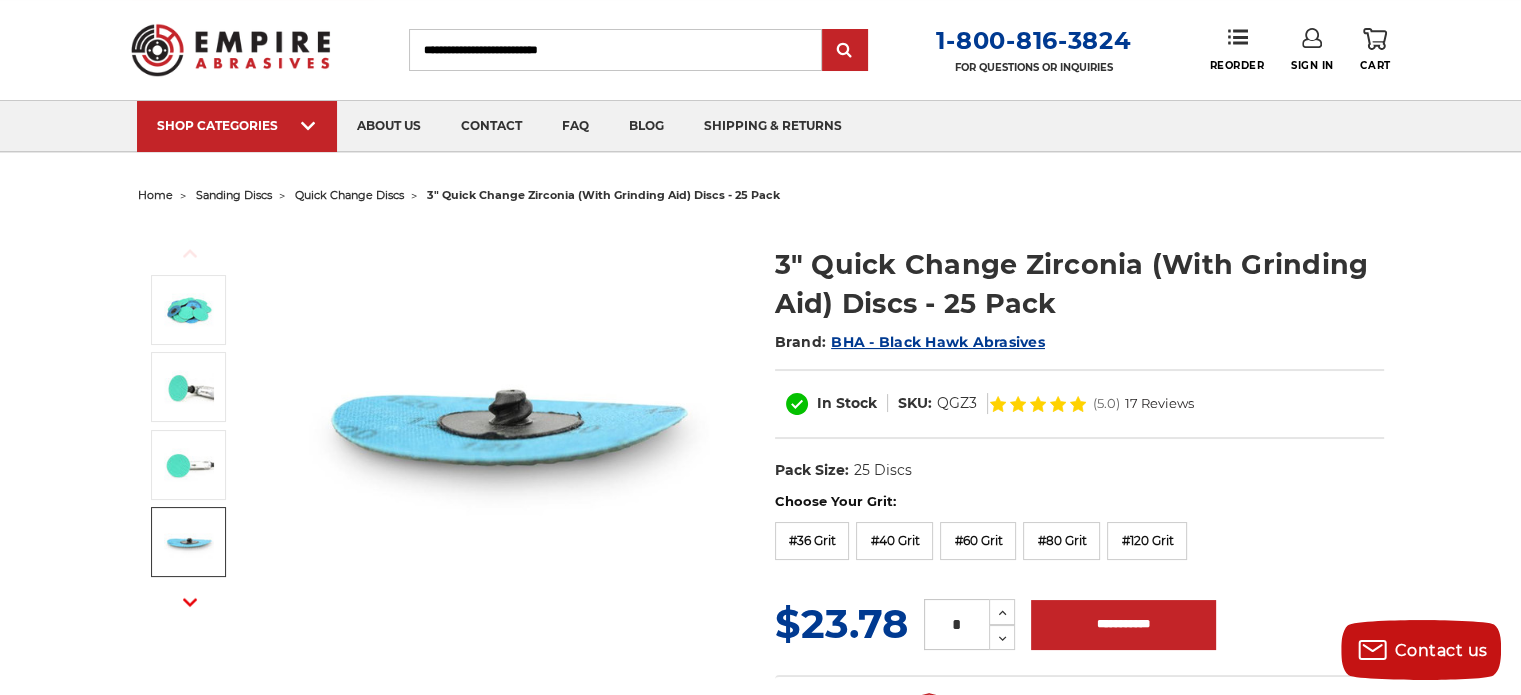 scroll, scrollTop: 66, scrollLeft: 0, axis: vertical 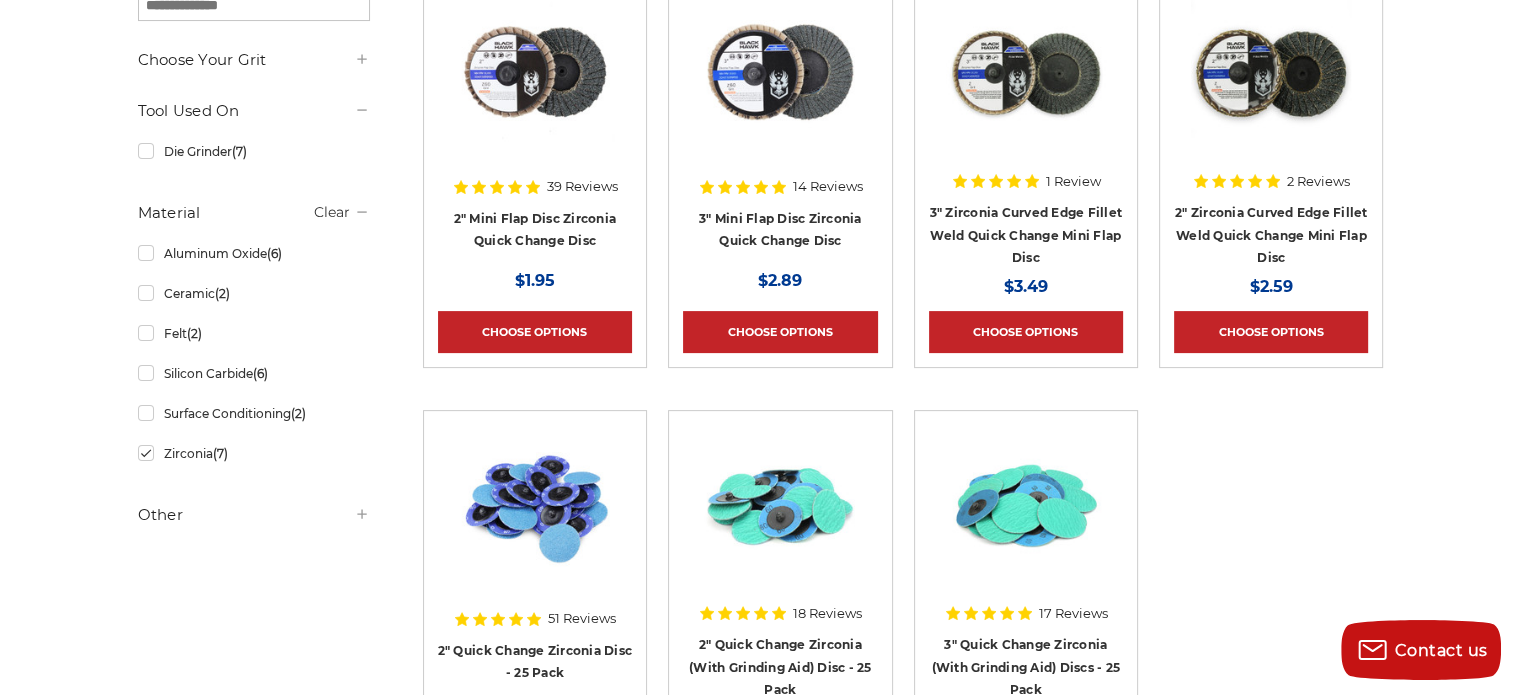 click 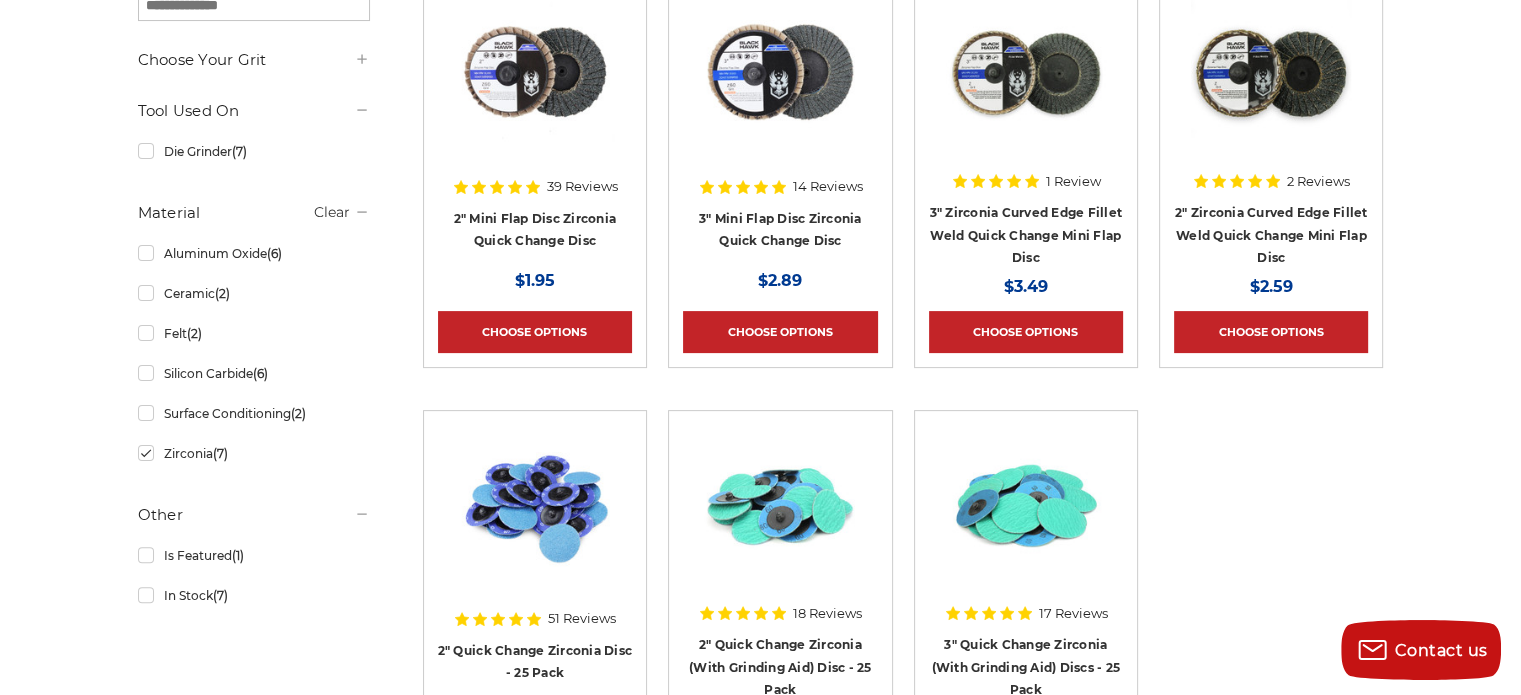 click 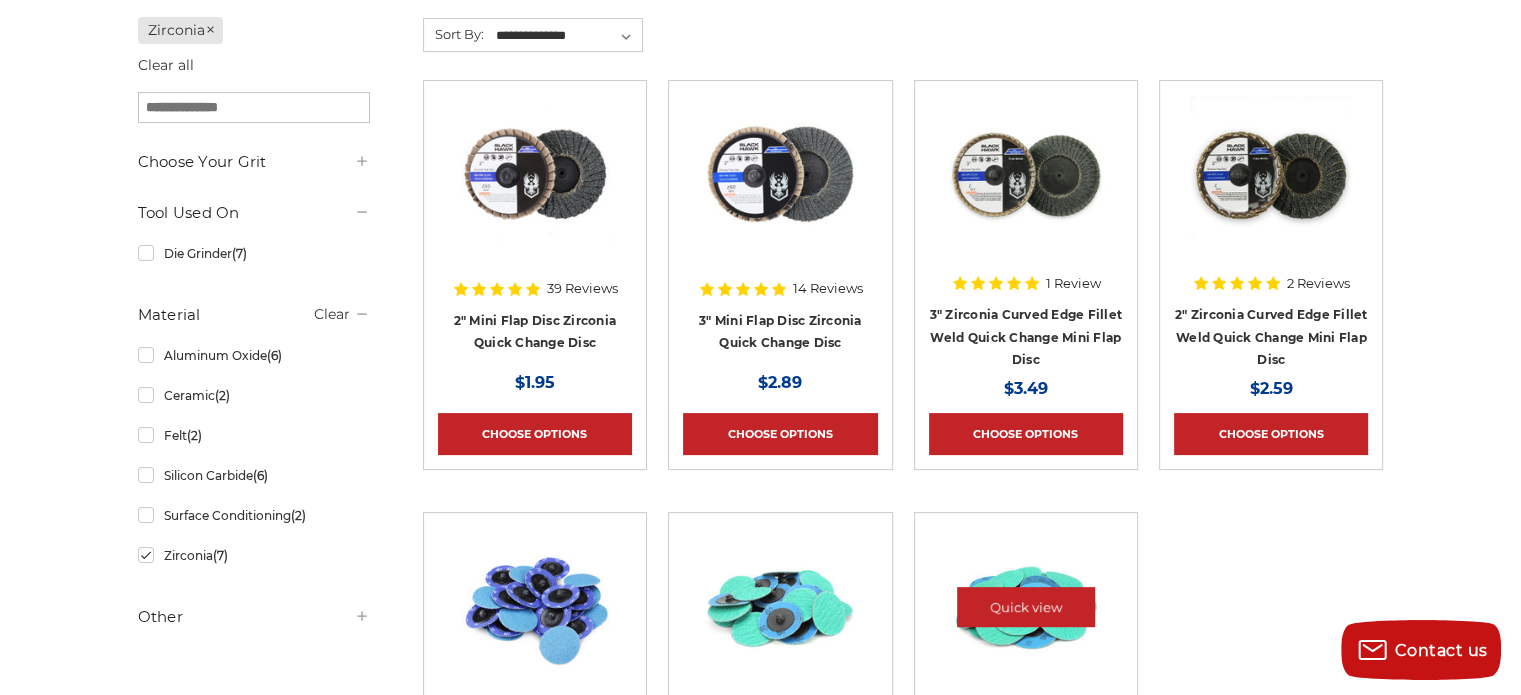 scroll, scrollTop: 600, scrollLeft: 0, axis: vertical 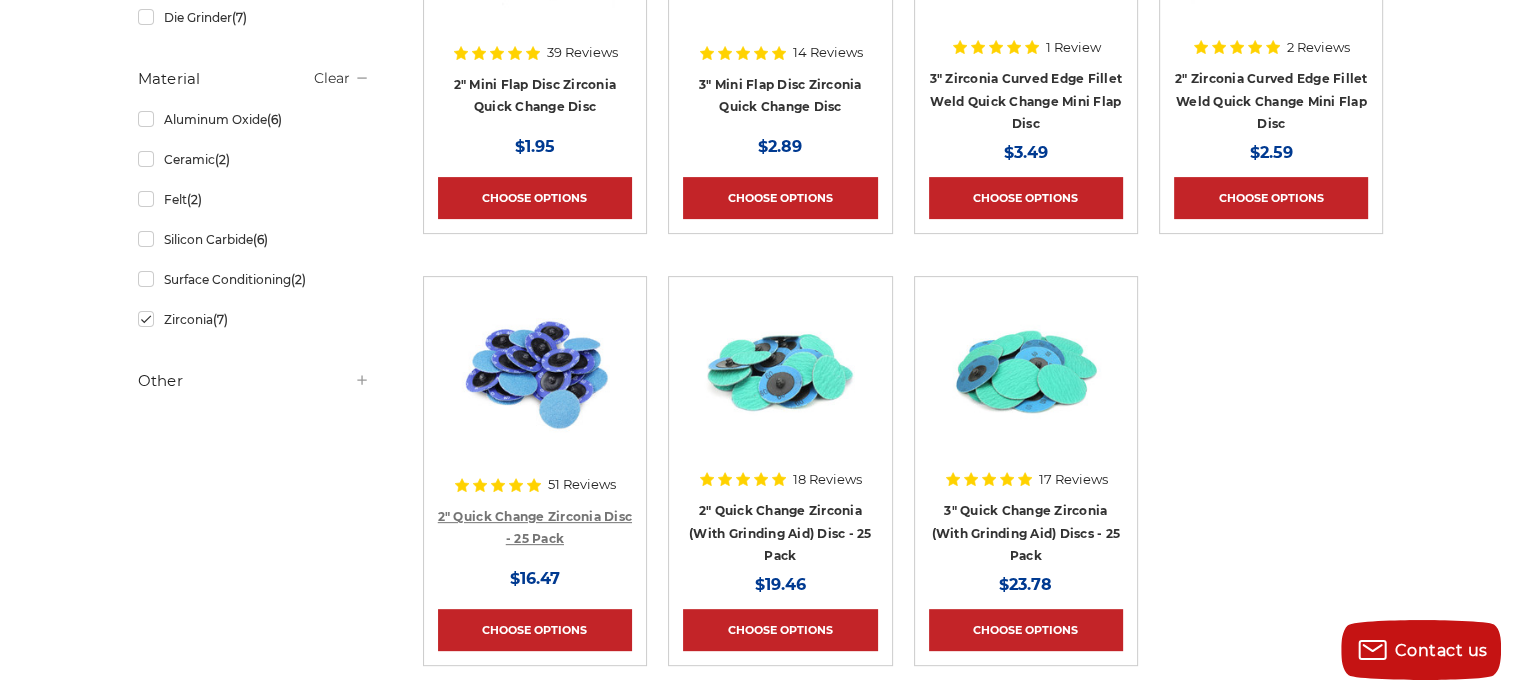 click on "2" Quick Change Zirconia Disc - 25 Pack" at bounding box center (535, 528) 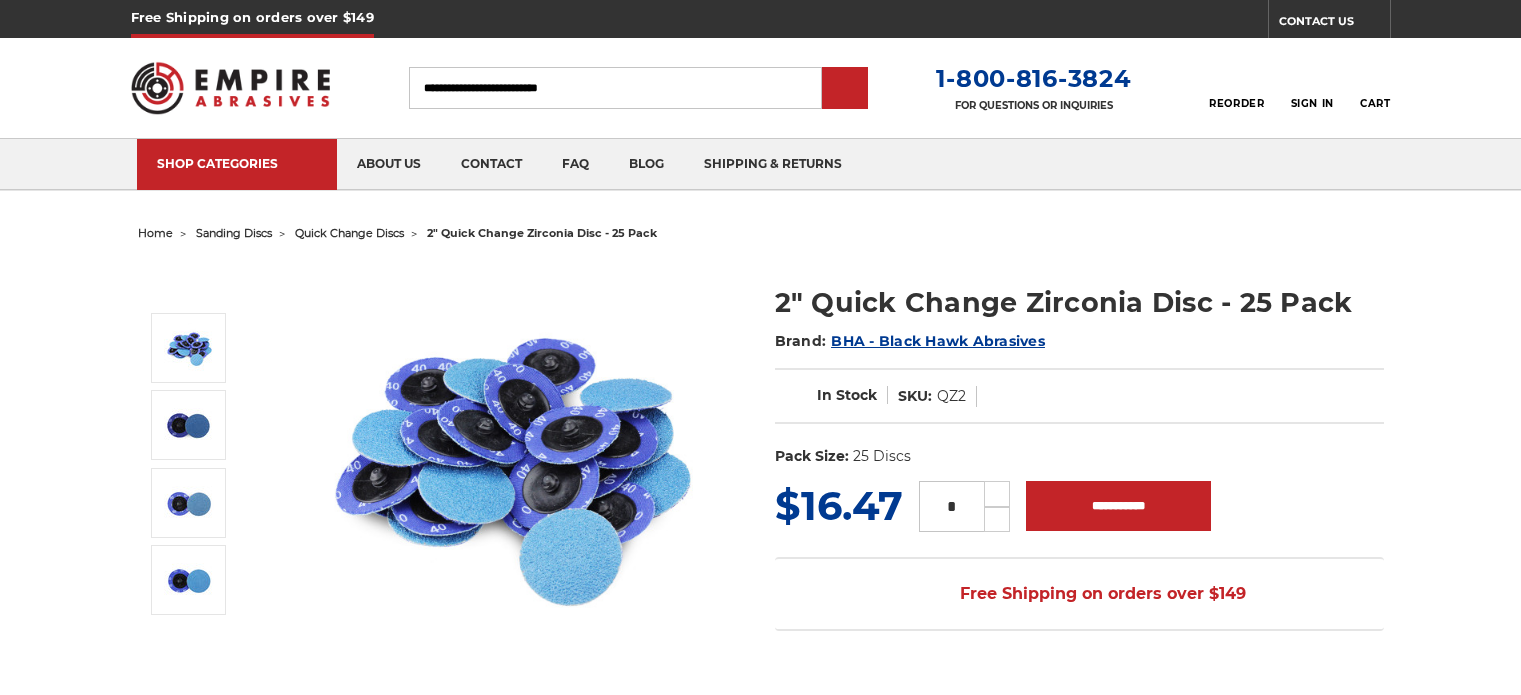 scroll, scrollTop: 0, scrollLeft: 0, axis: both 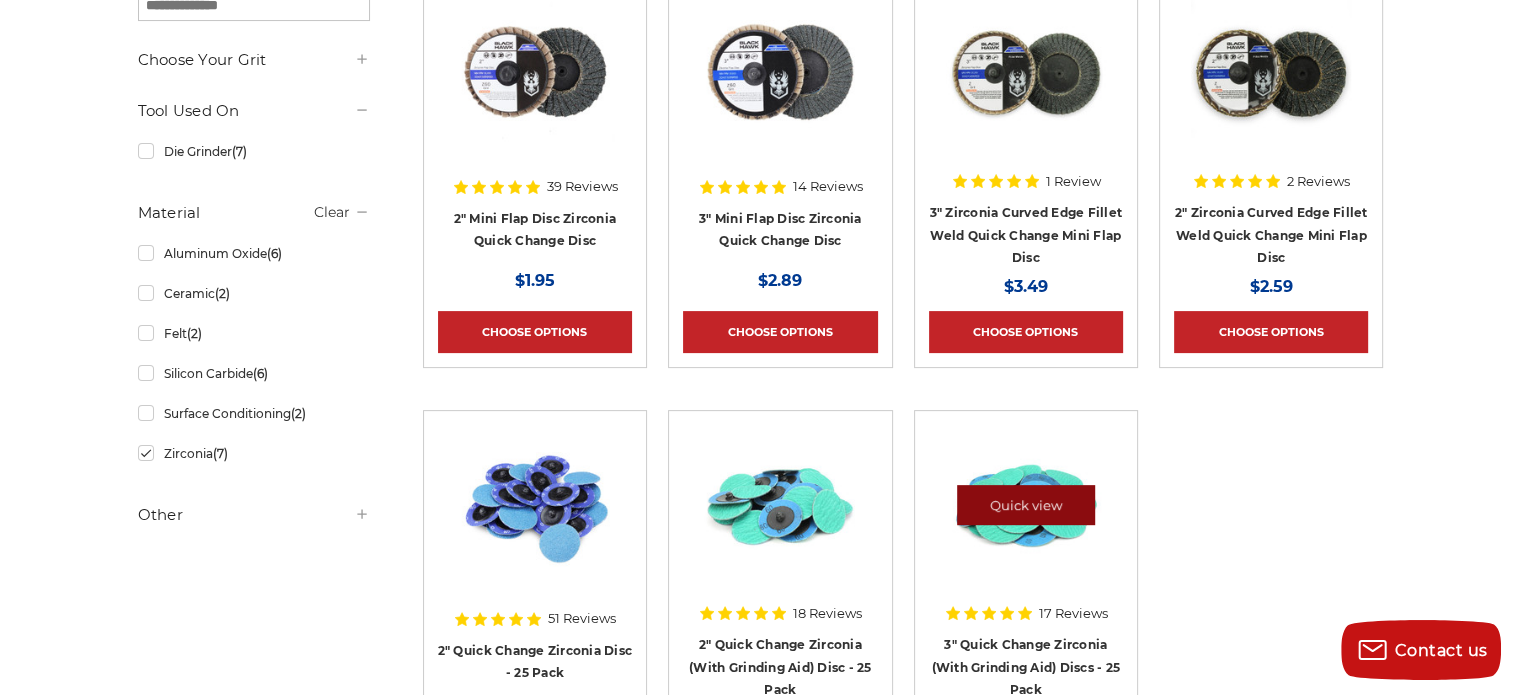 click on "Quick view" at bounding box center (1026, 505) 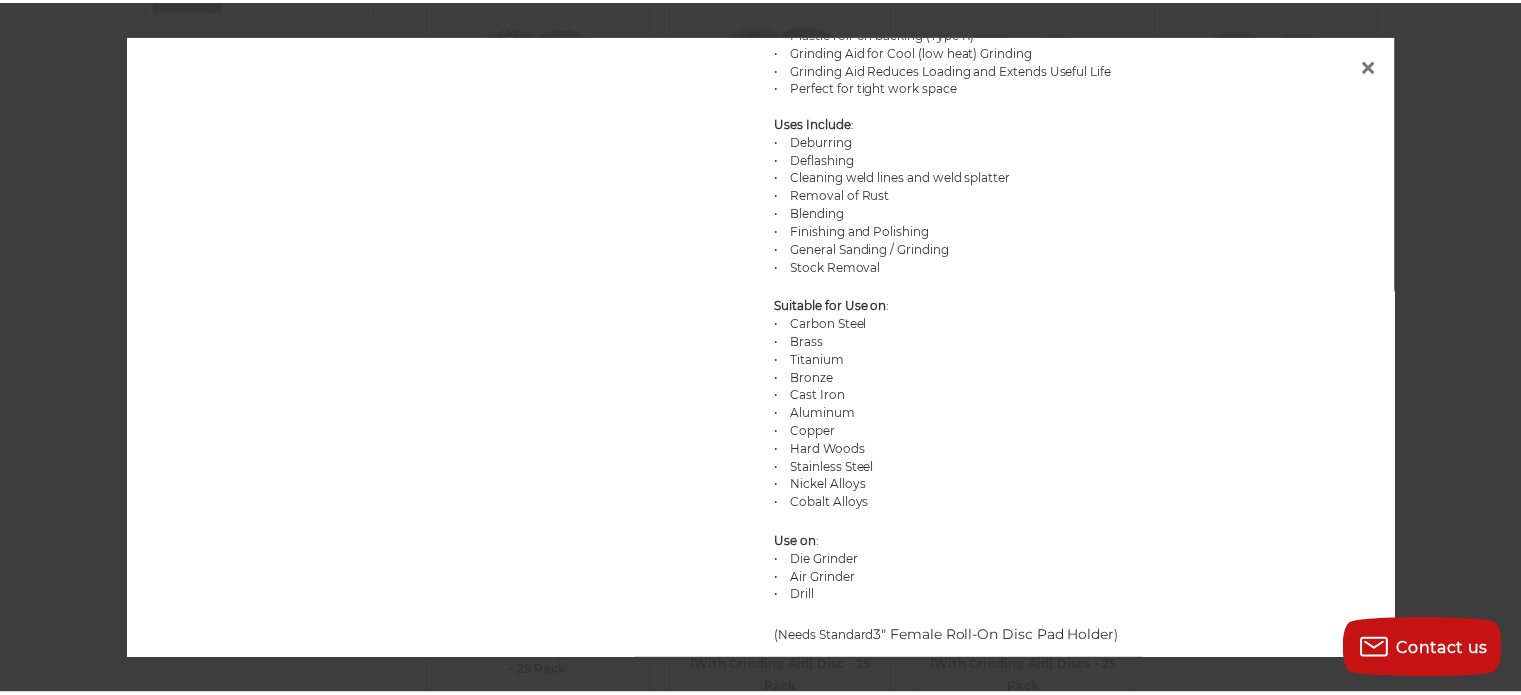 scroll, scrollTop: 1533, scrollLeft: 0, axis: vertical 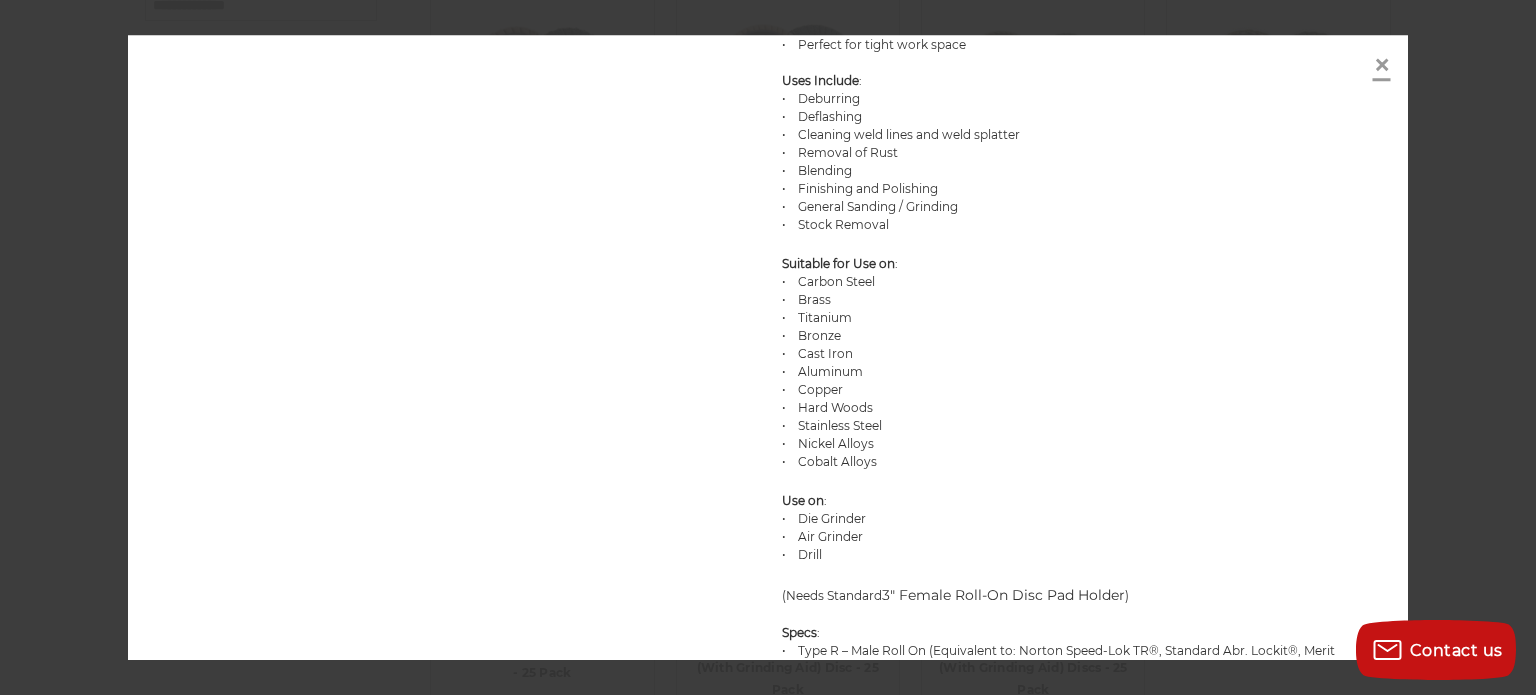 click on "×" at bounding box center [1382, 65] 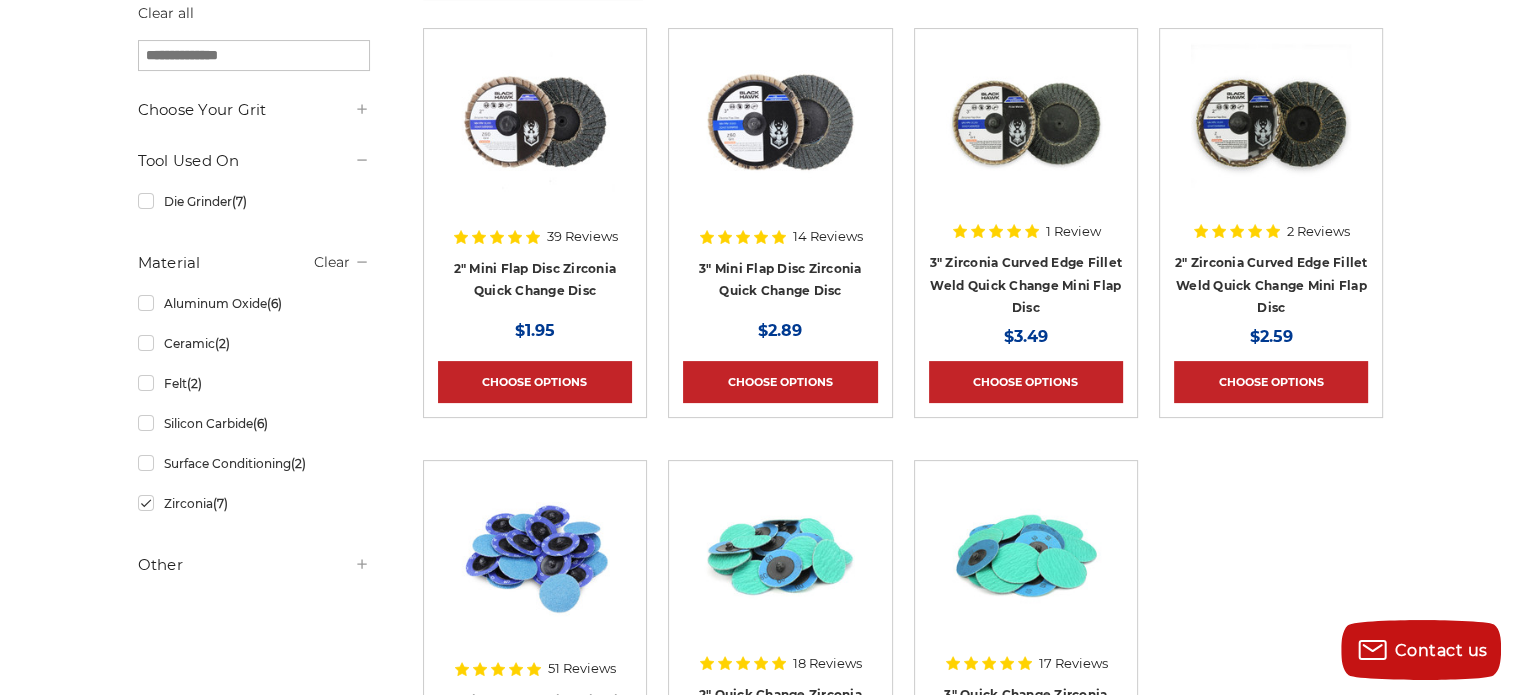 scroll, scrollTop: 400, scrollLeft: 0, axis: vertical 